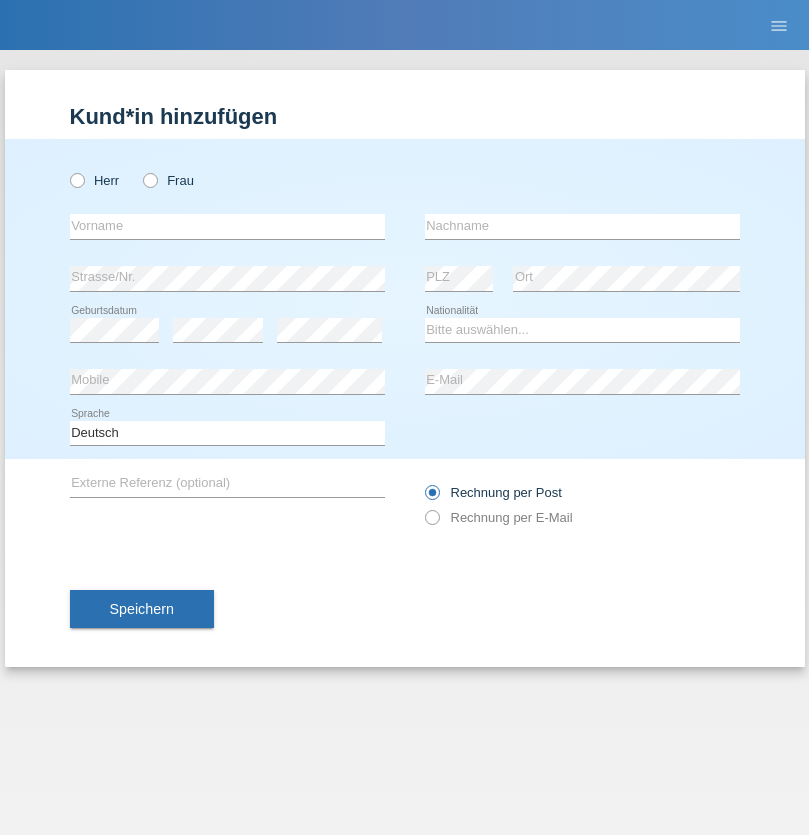 scroll, scrollTop: 0, scrollLeft: 0, axis: both 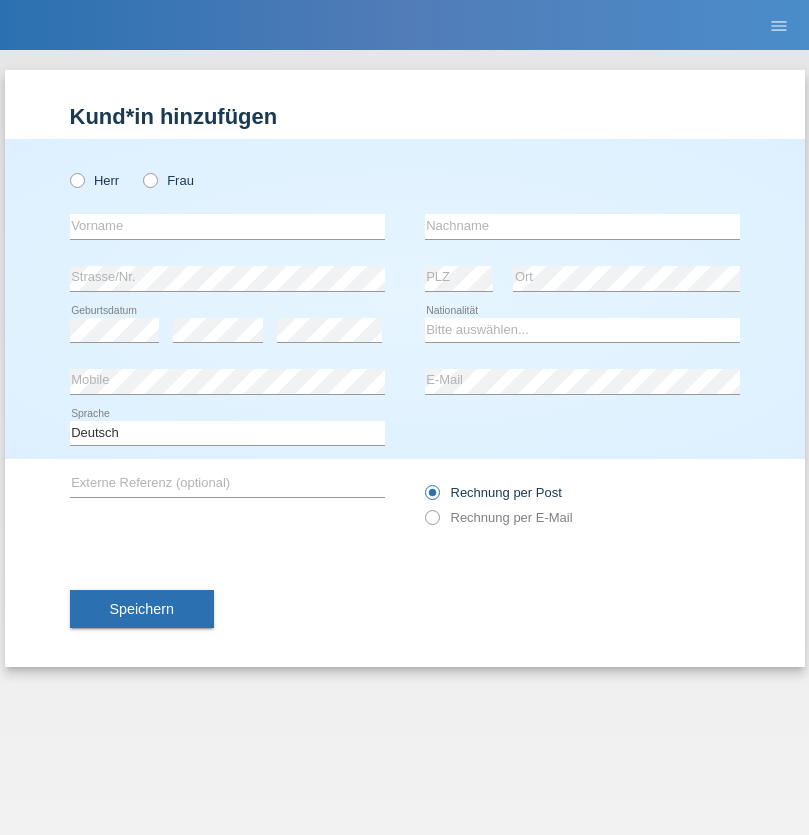 radio on "true" 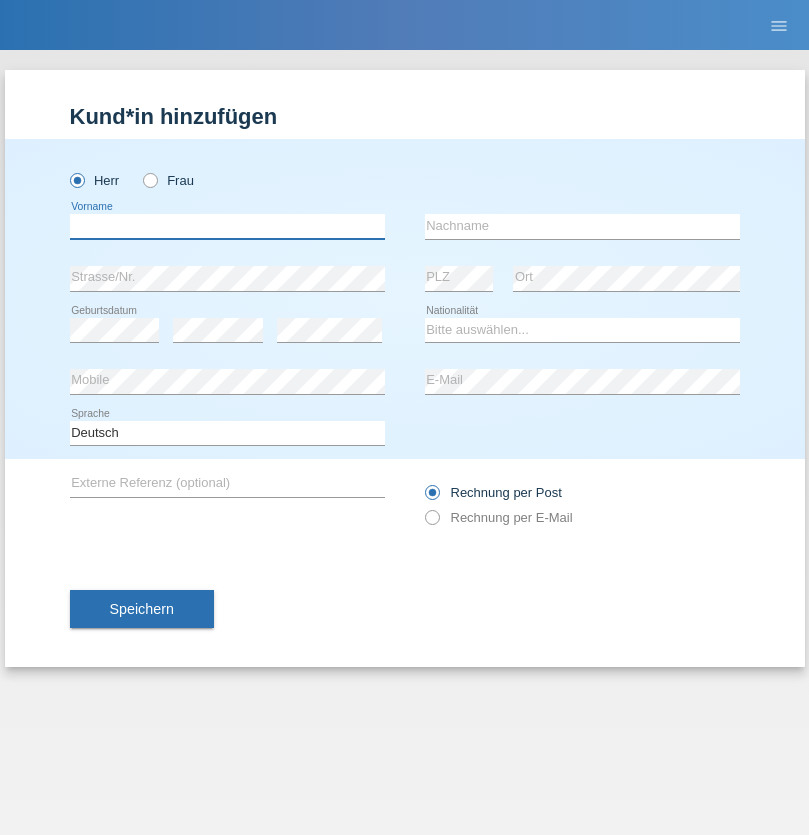 click at bounding box center [227, 226] 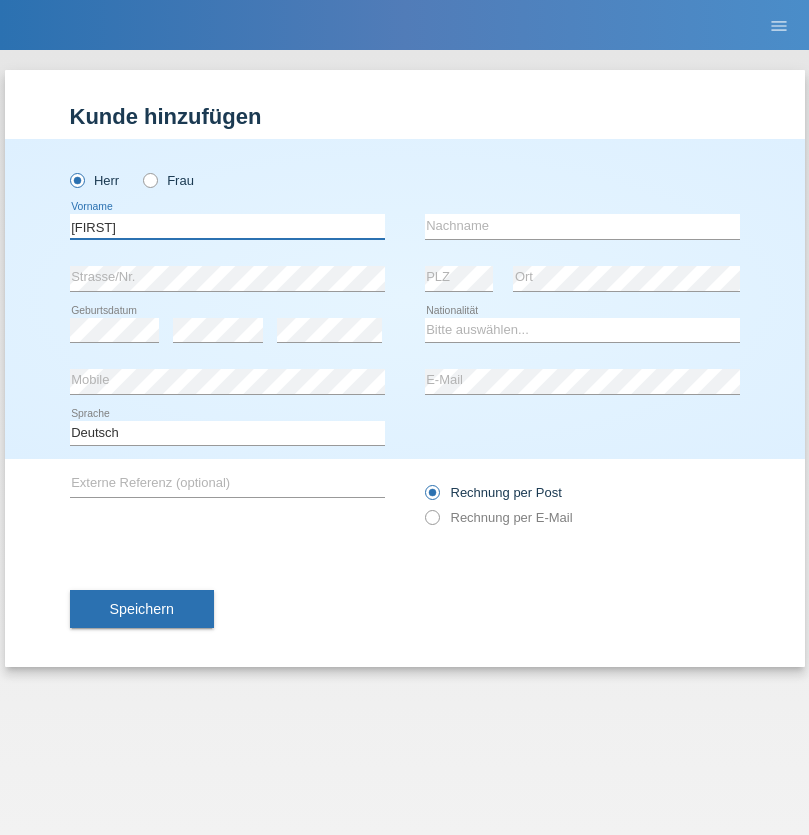 type on "Timo" 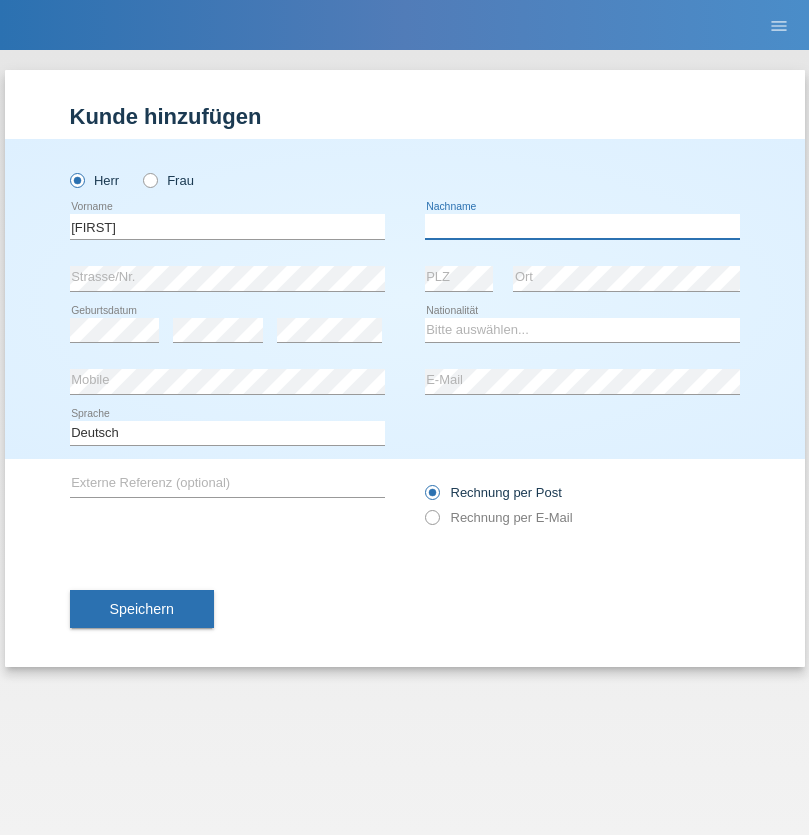 click at bounding box center [582, 226] 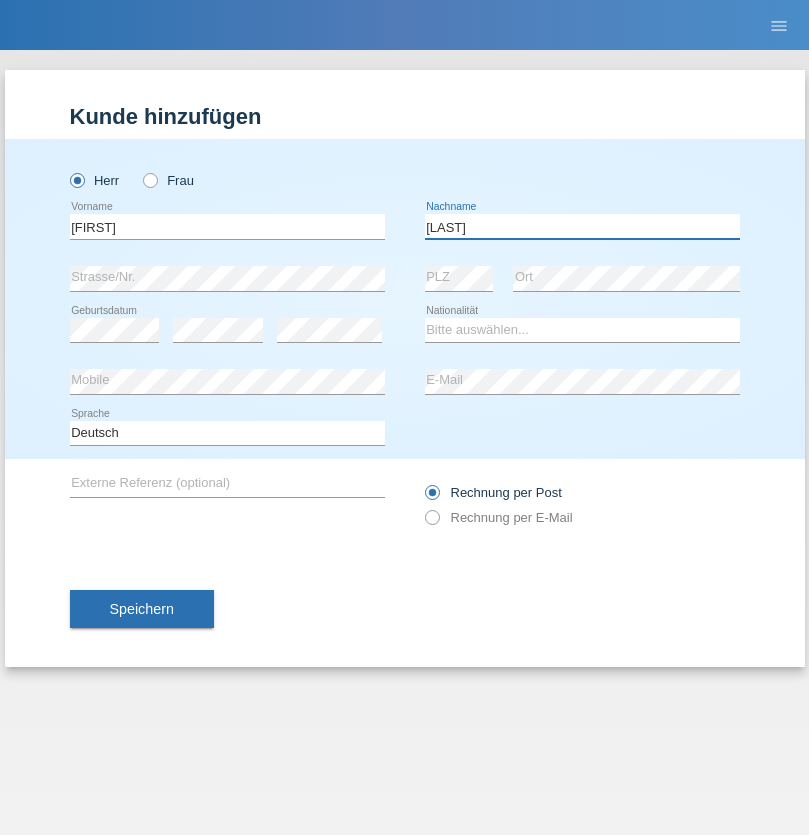 type on "Ledermann" 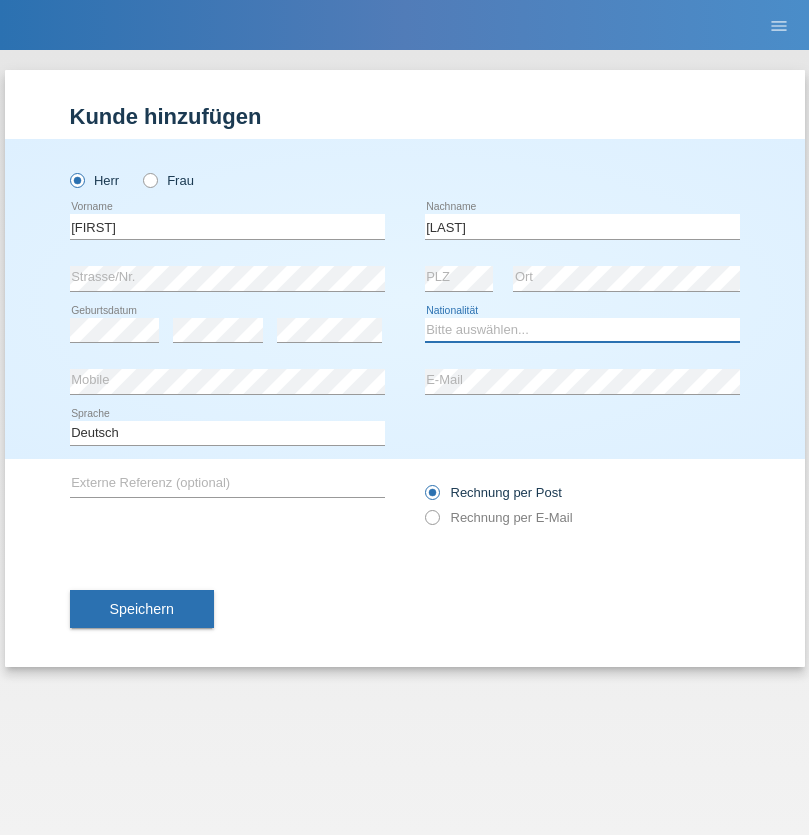 select on "CH" 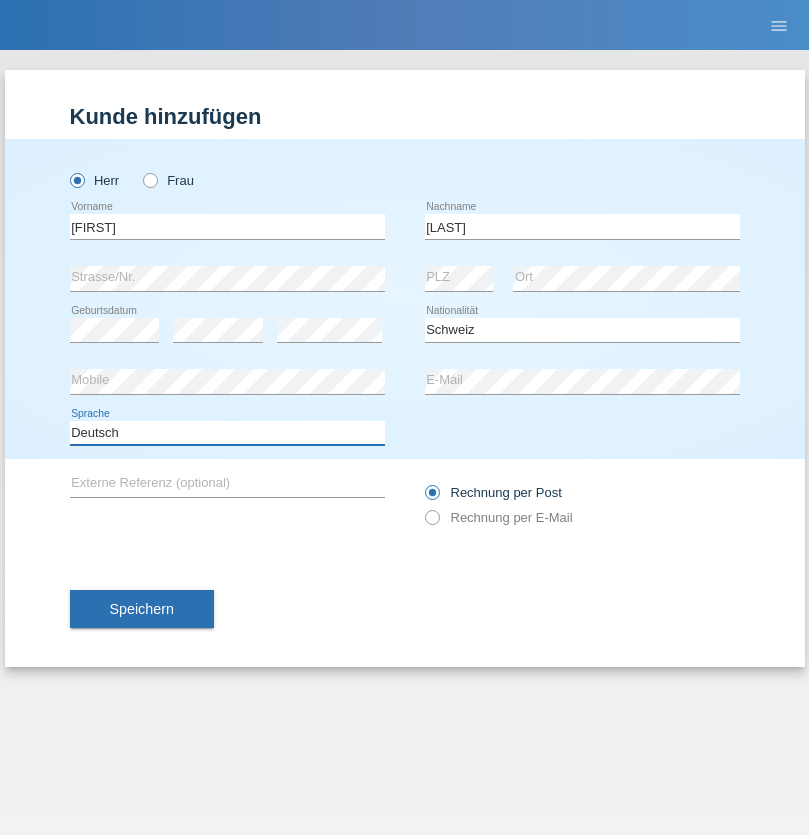 select on "en" 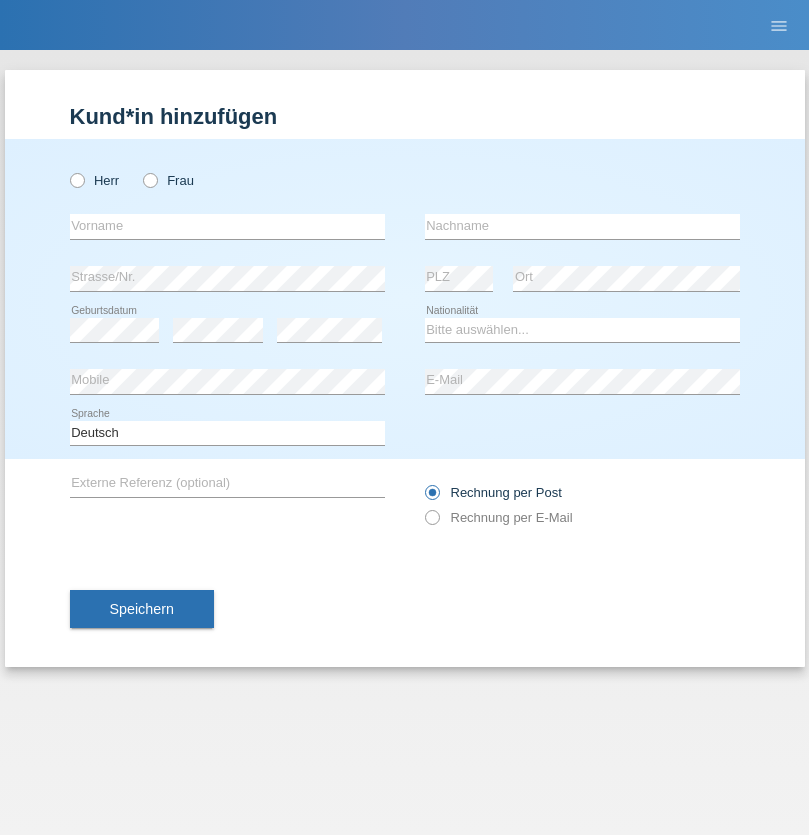 scroll, scrollTop: 0, scrollLeft: 0, axis: both 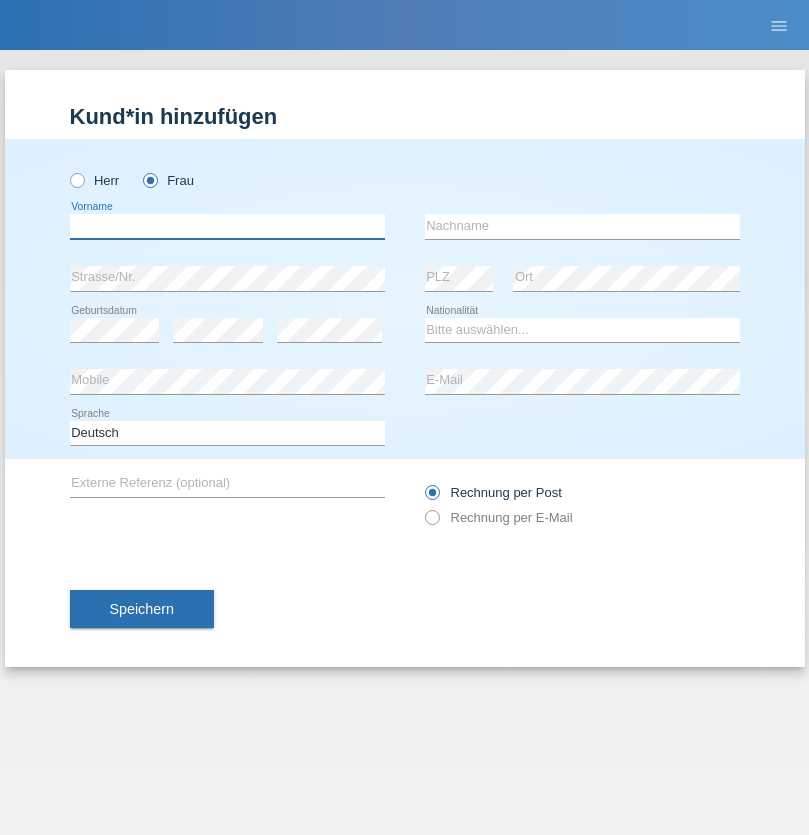 click at bounding box center [227, 226] 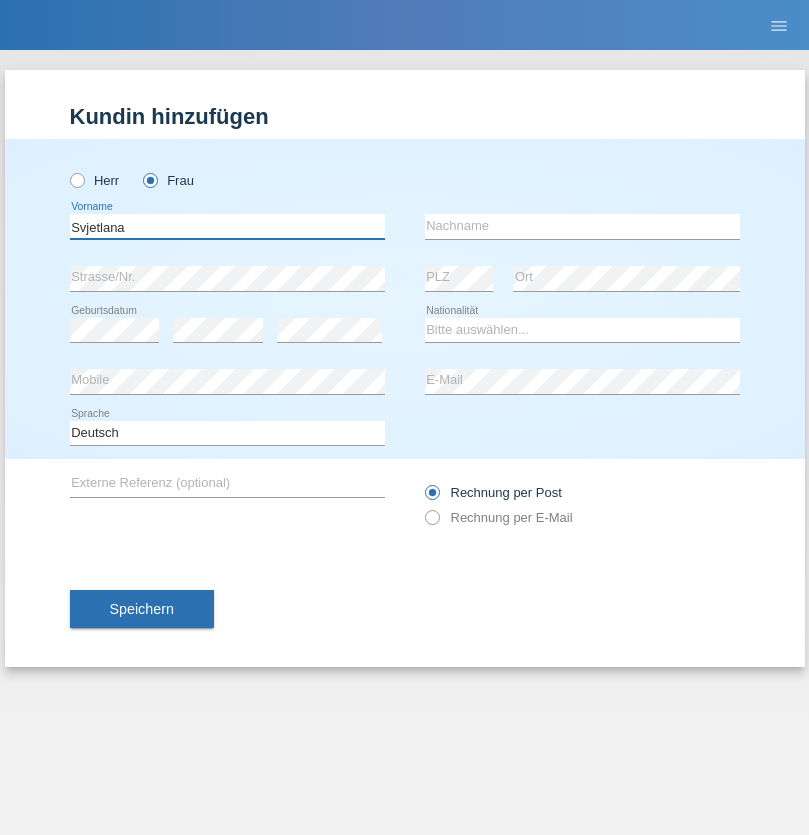 type on "Svjetlana" 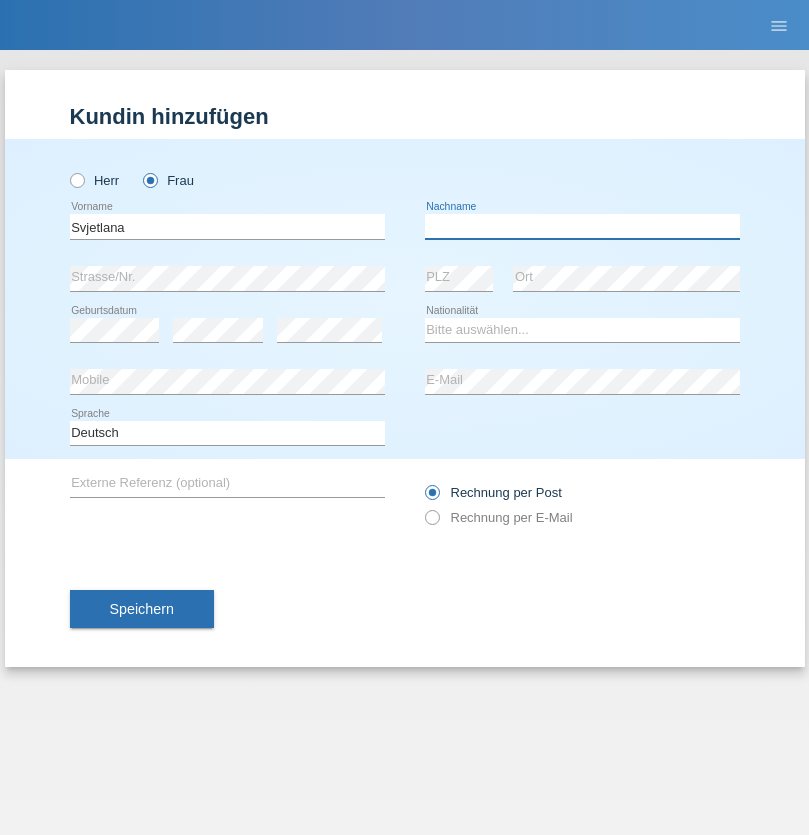 click at bounding box center [582, 226] 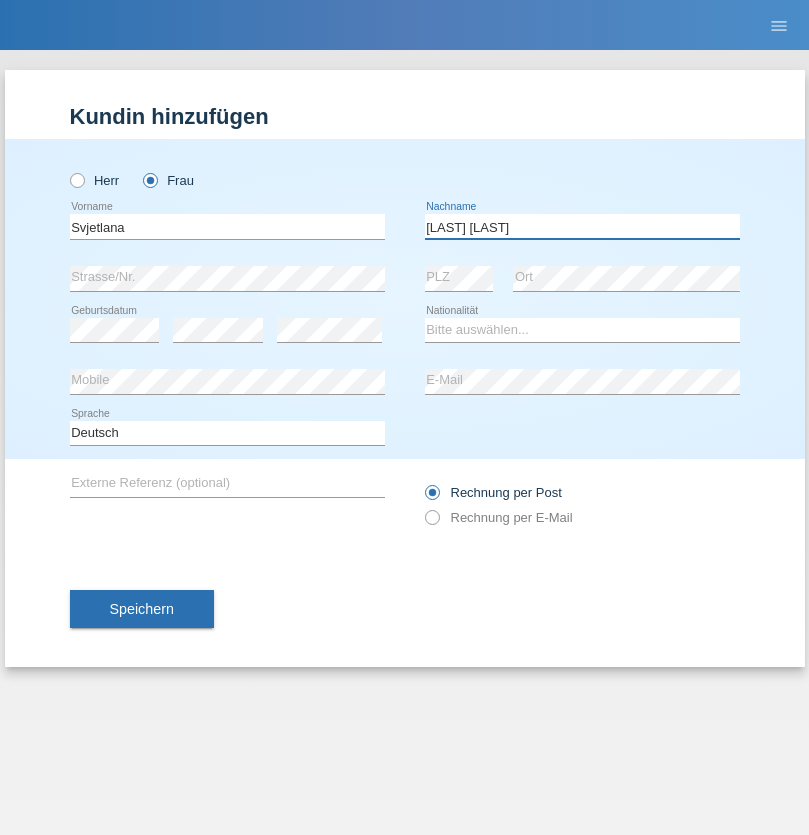 type on "Jurado Matic" 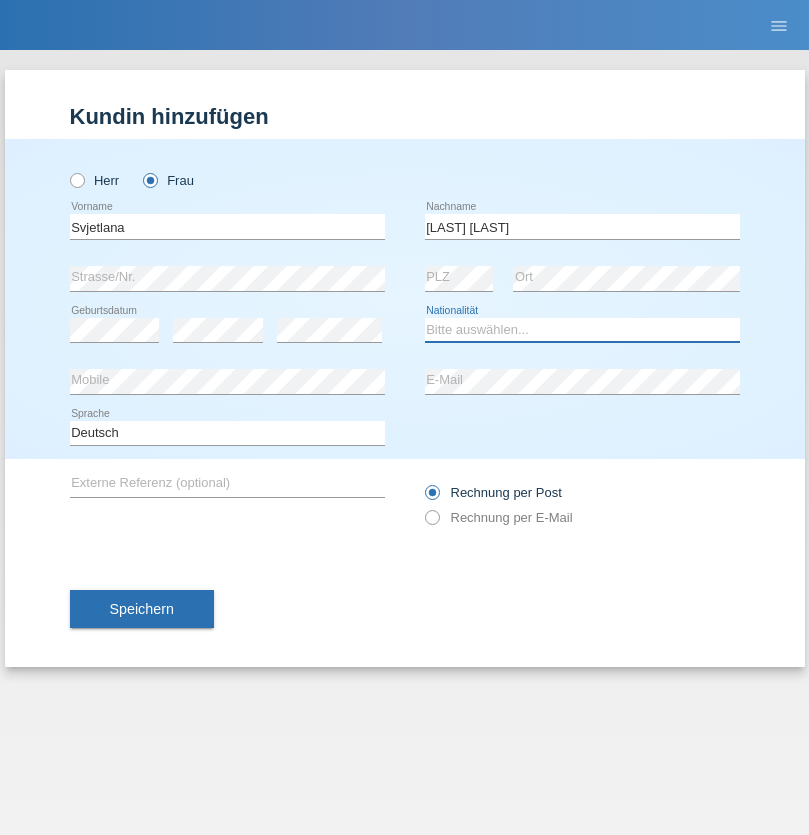 select on "RS" 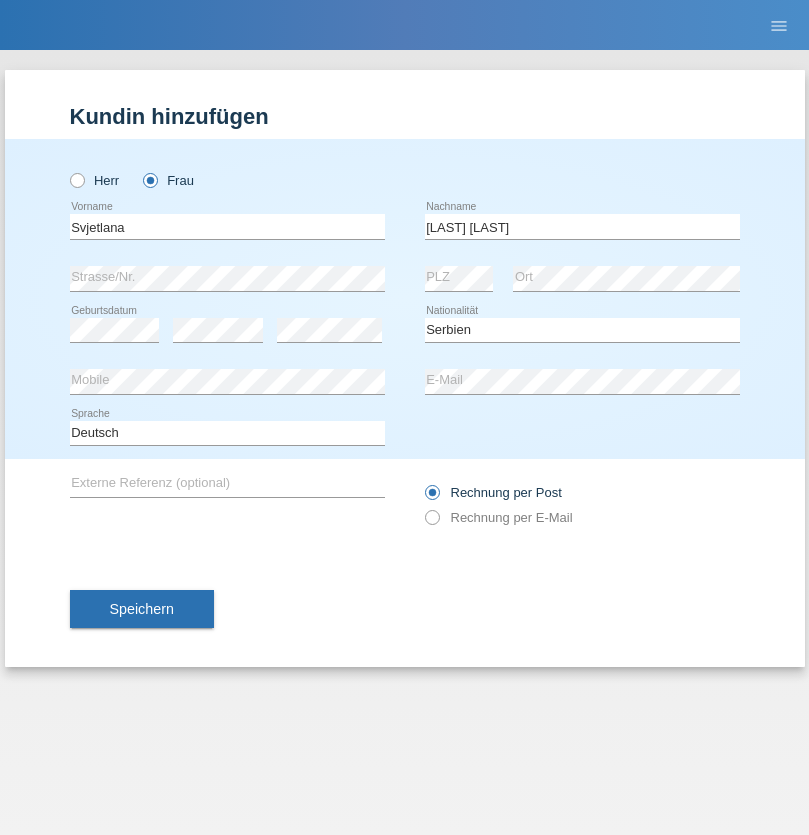 select on "C" 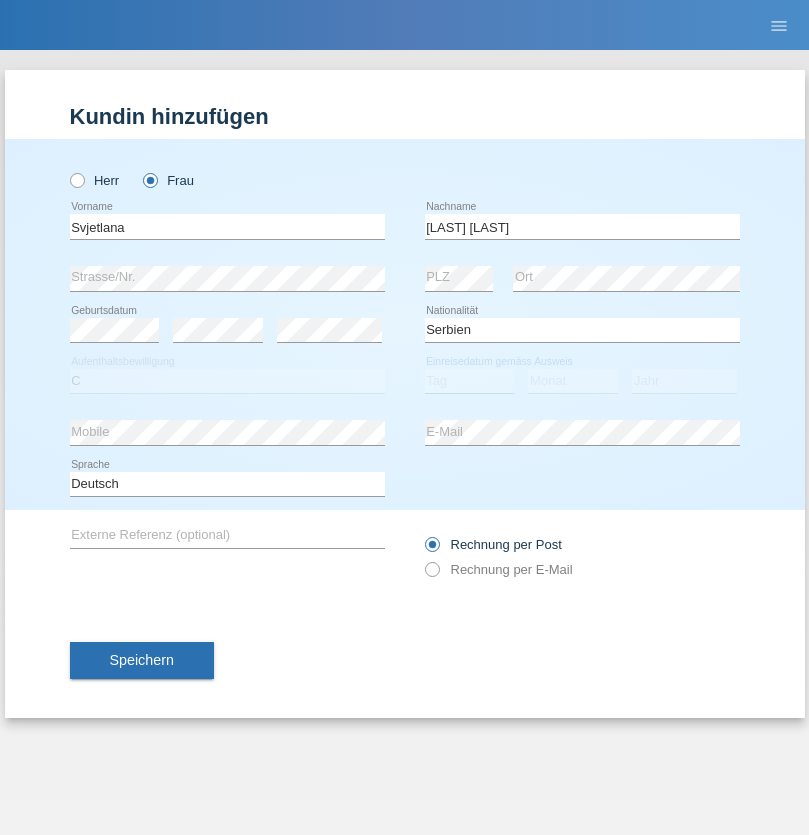 select on "03" 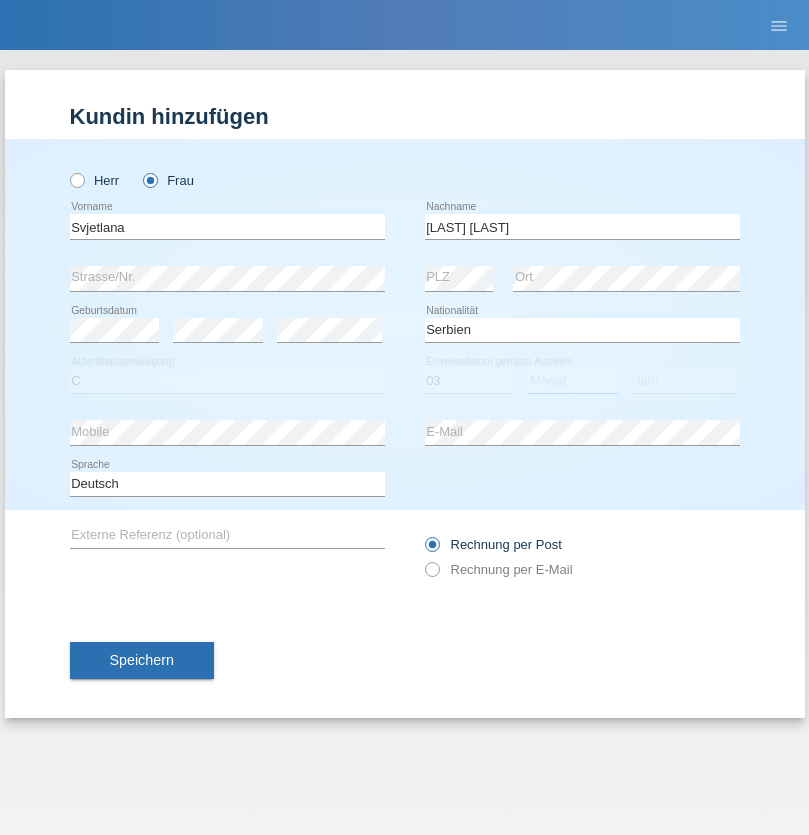 select on "12" 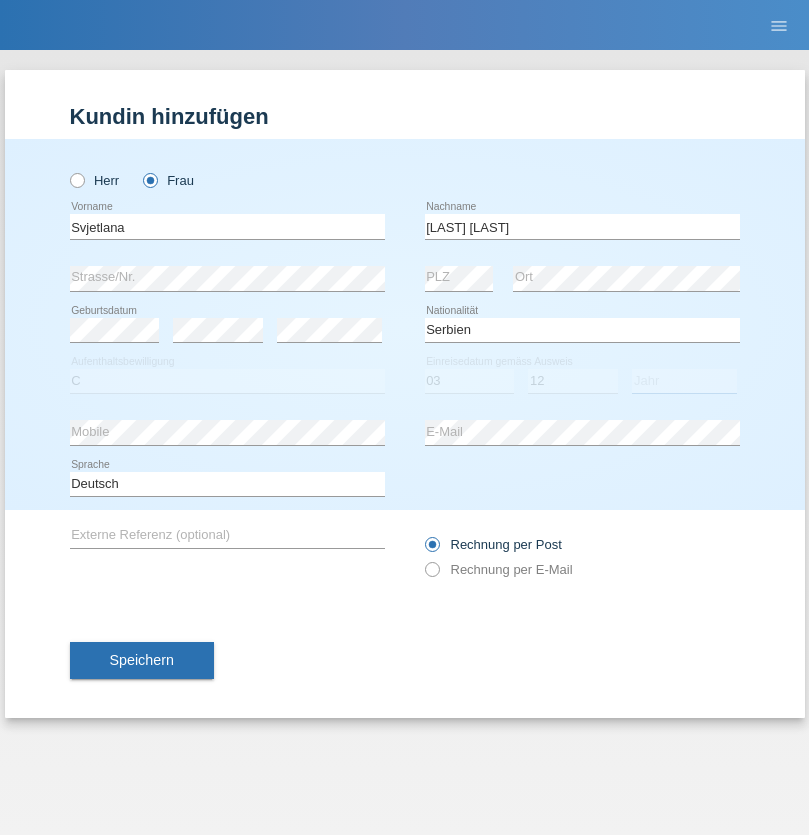 select on "1985" 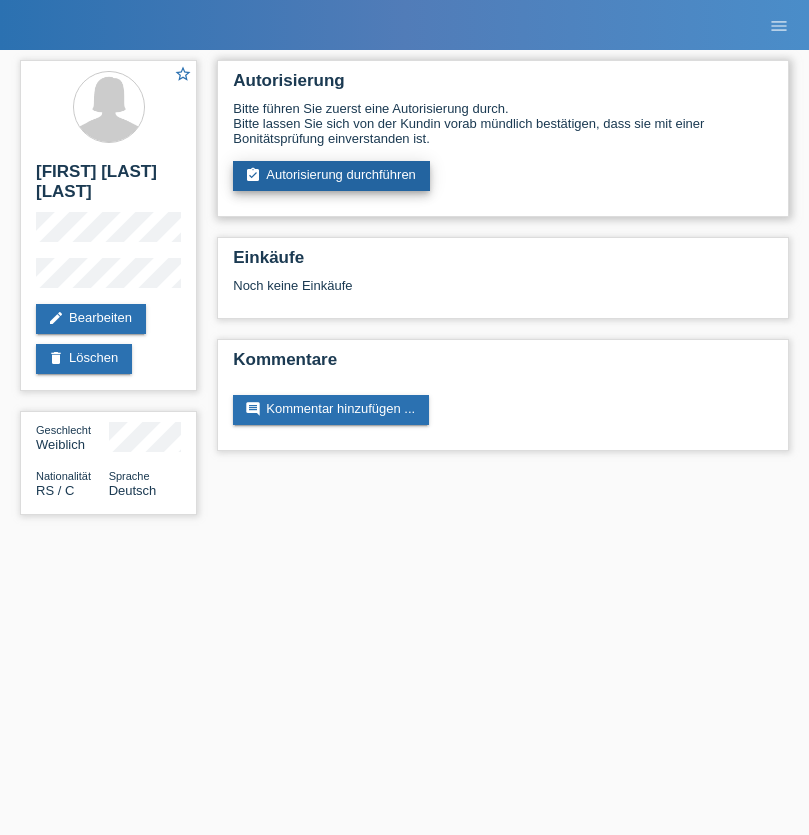 click on "assignment_turned_in  Autorisierung durchführen" at bounding box center (331, 176) 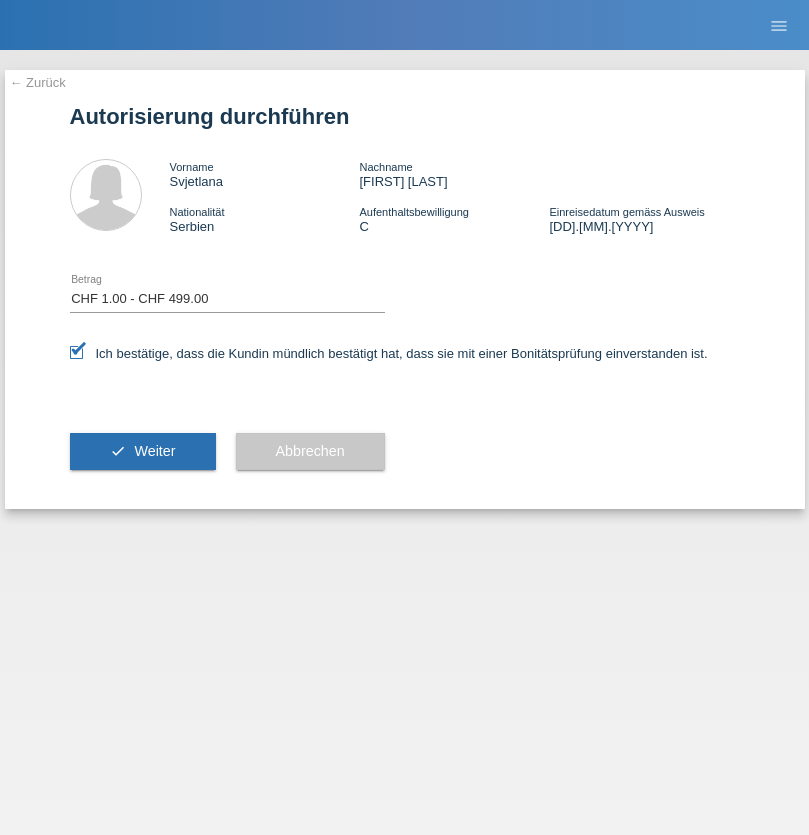 select on "1" 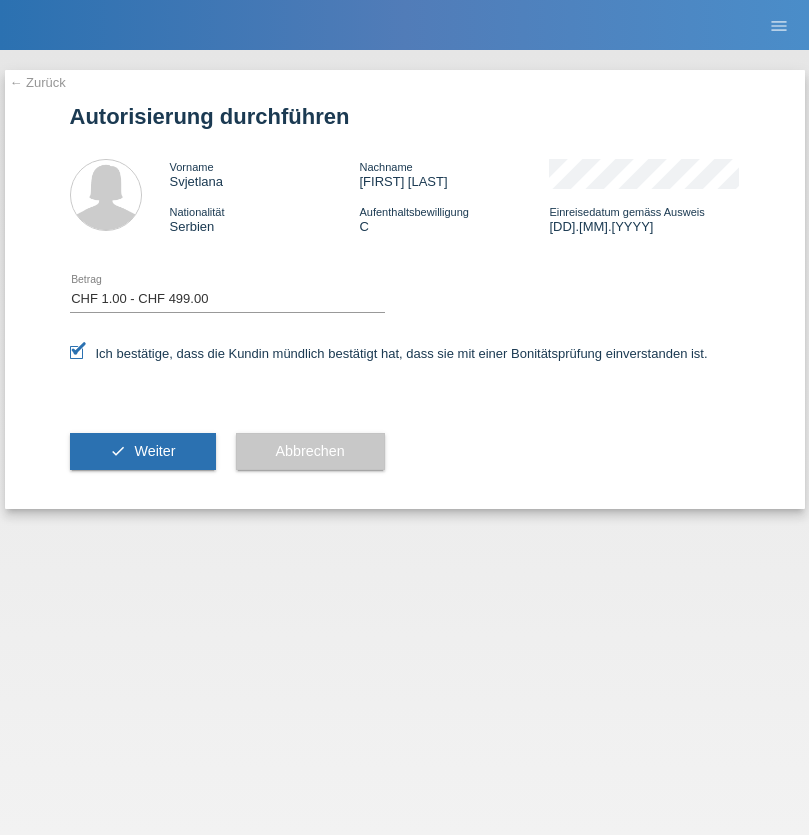 scroll, scrollTop: 0, scrollLeft: 0, axis: both 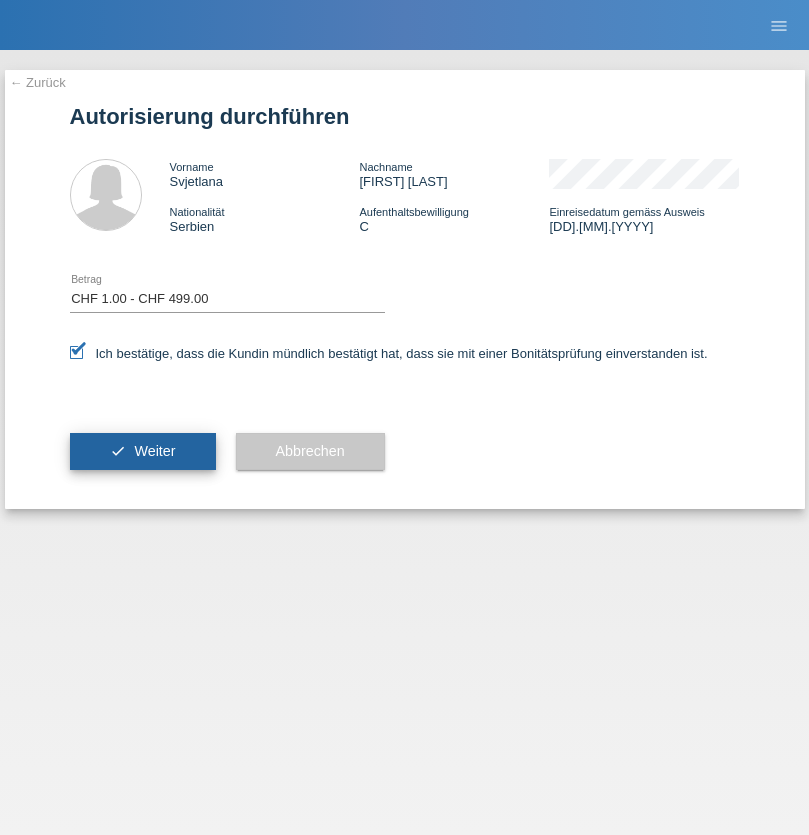 click on "Weiter" at bounding box center [154, 451] 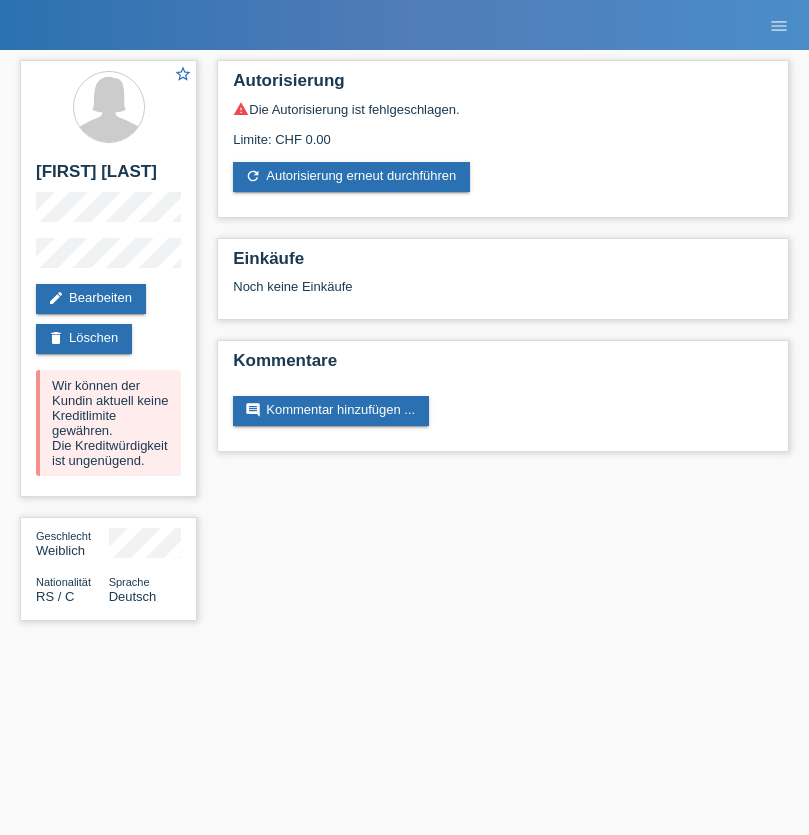scroll, scrollTop: 0, scrollLeft: 0, axis: both 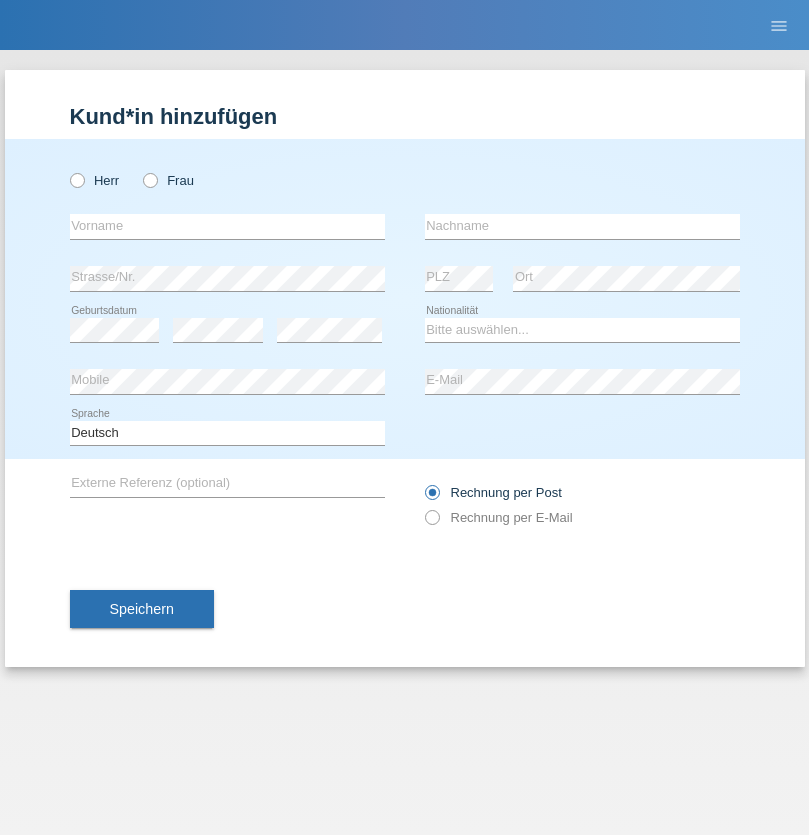 radio on "true" 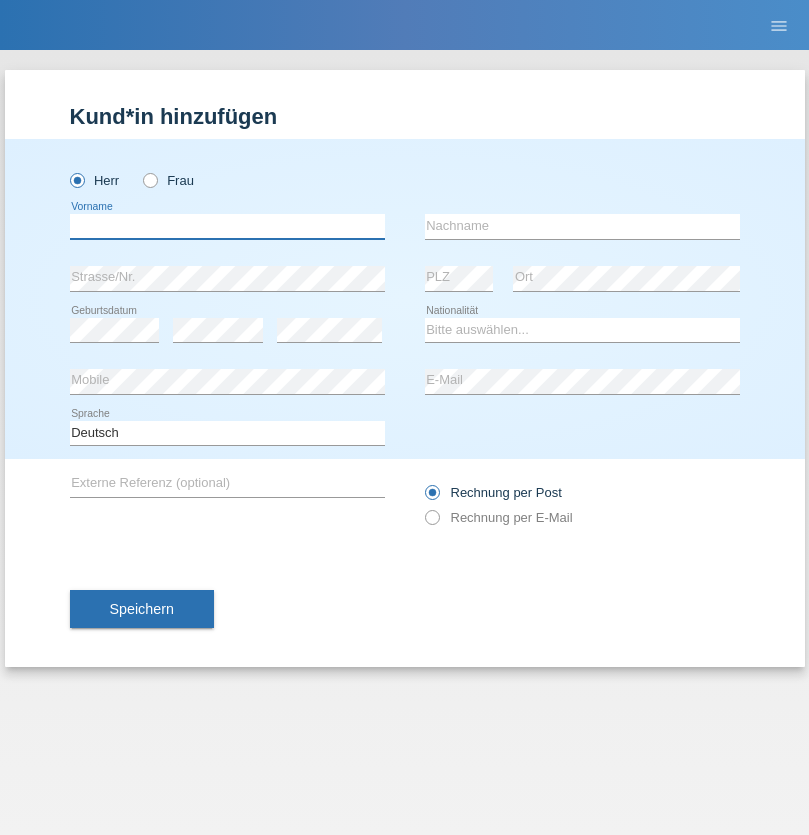 click at bounding box center (227, 226) 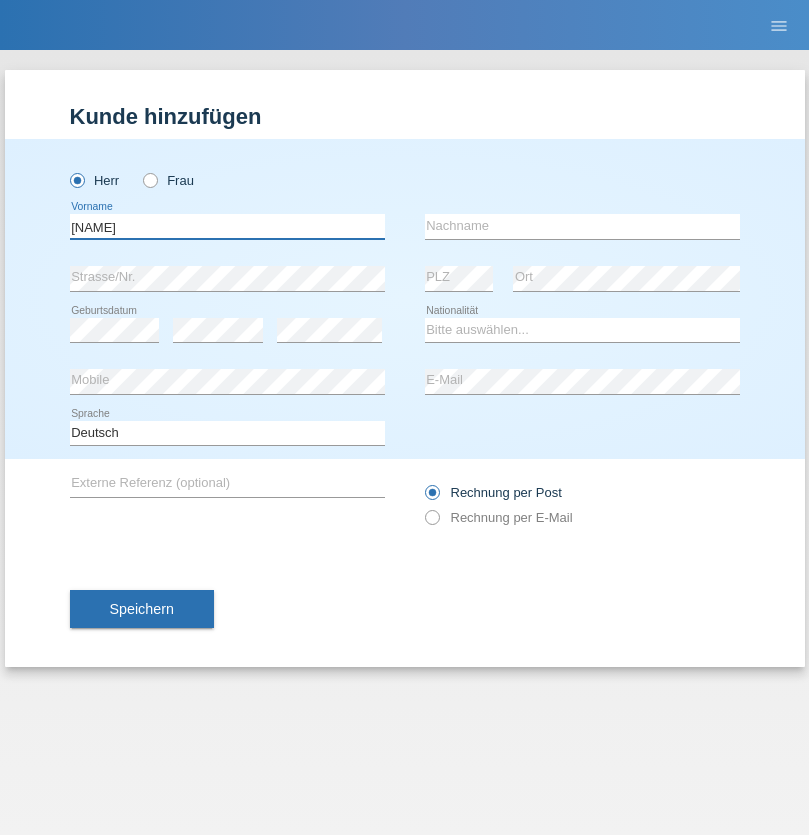 type on "[NAME]" 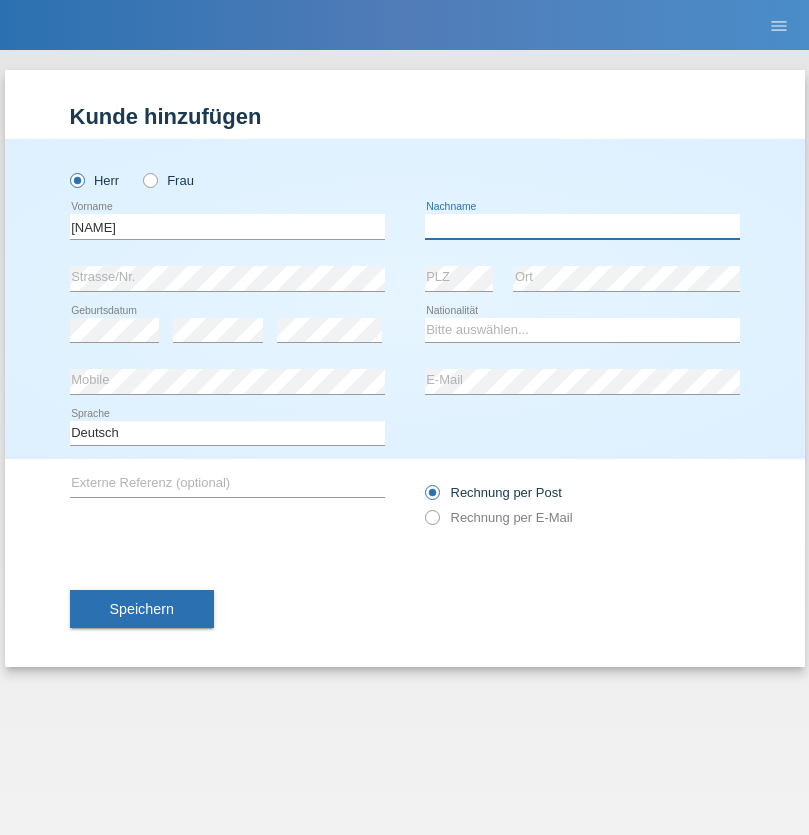 click at bounding box center [582, 226] 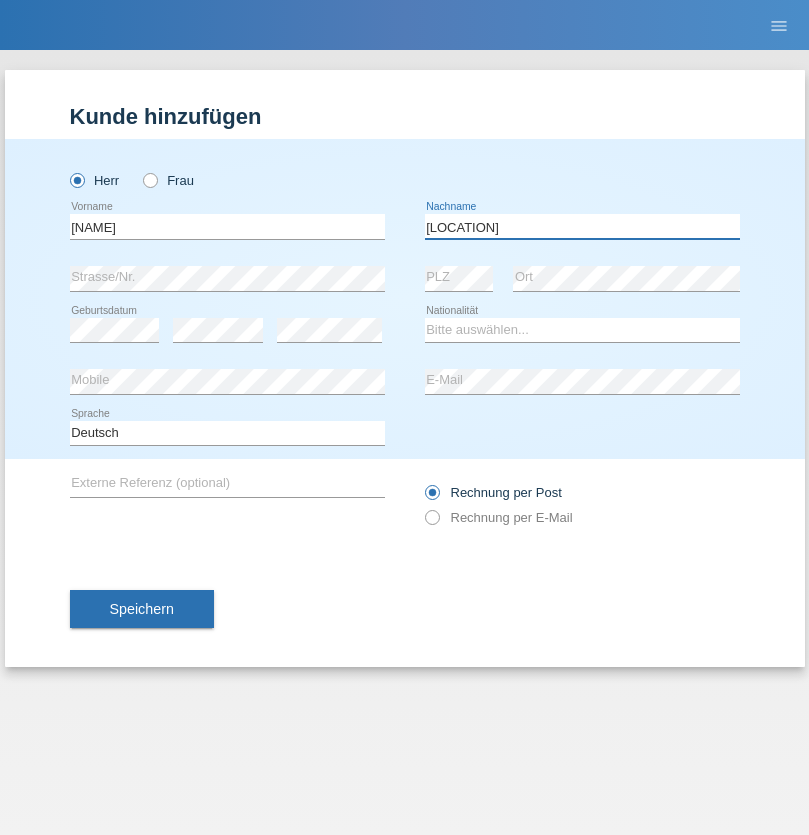type on "[LAST]" 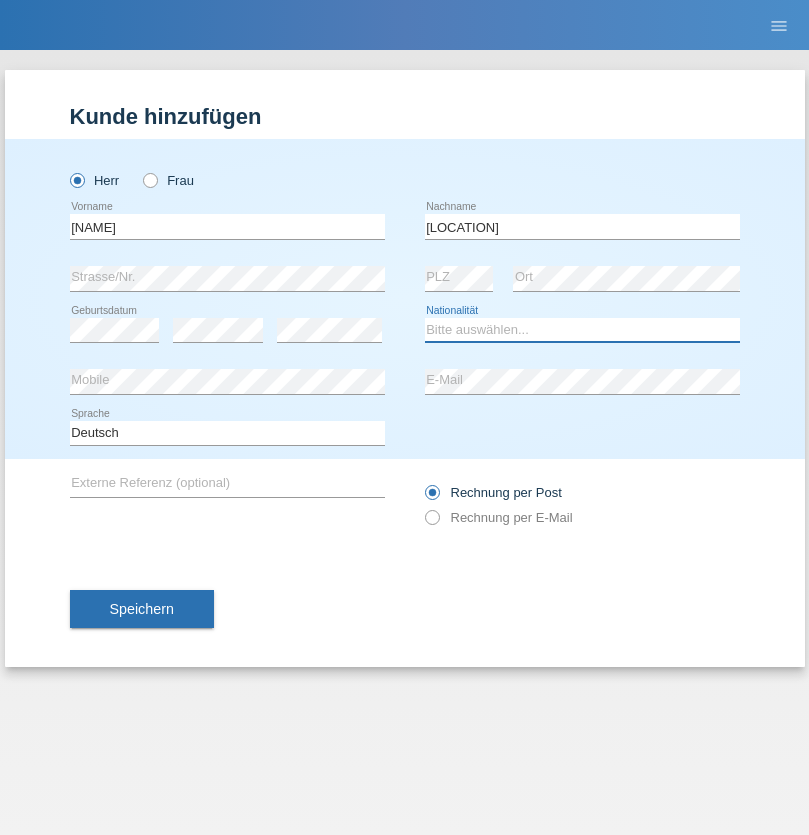 select on "HR" 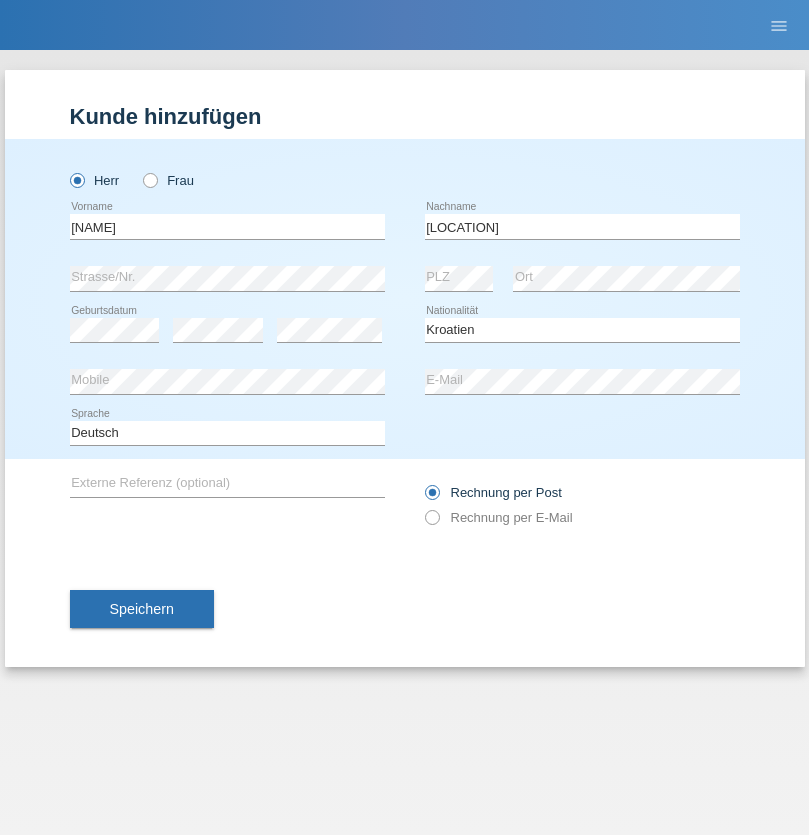 select on "C" 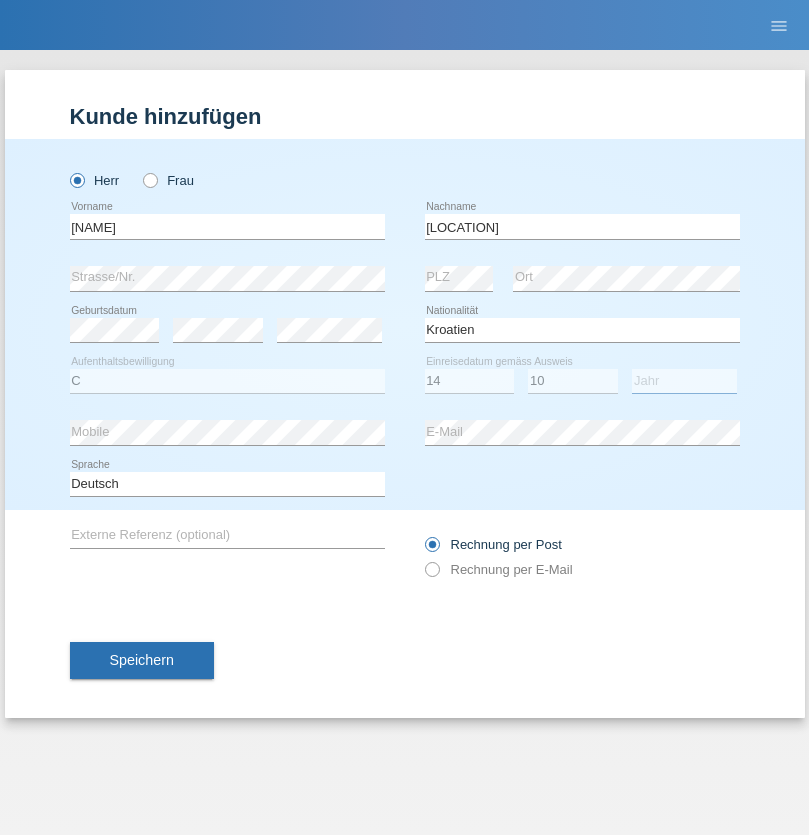 select on "2021" 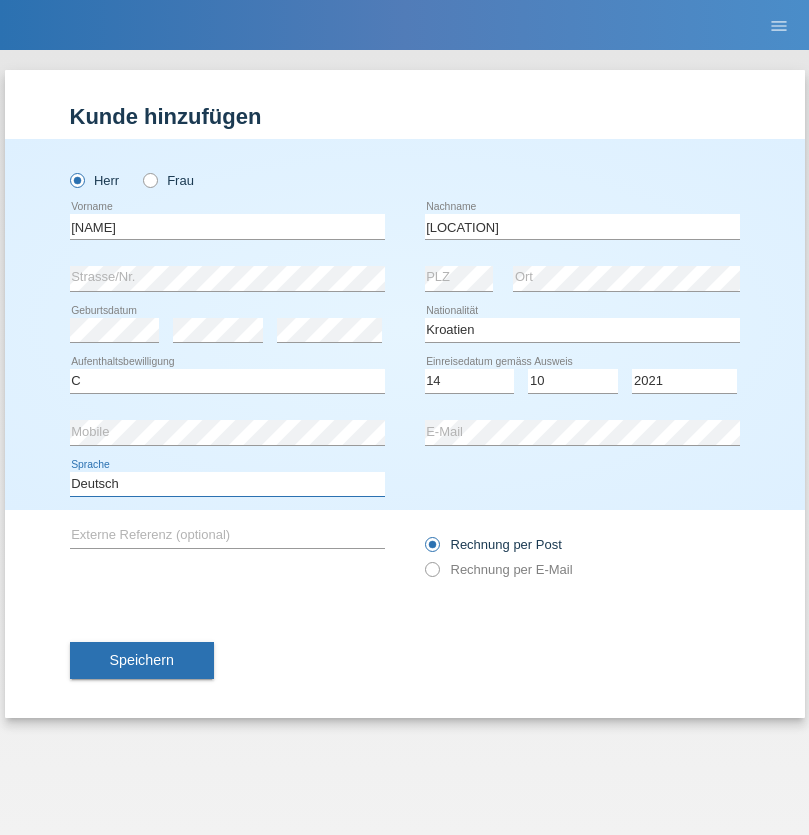 select on "en" 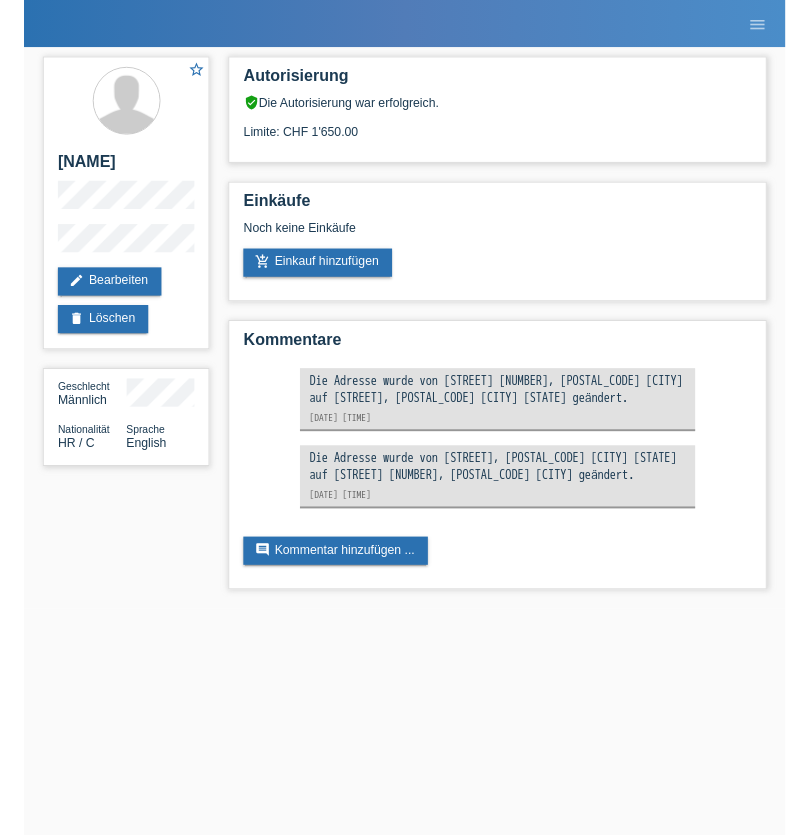 scroll, scrollTop: 0, scrollLeft: 0, axis: both 